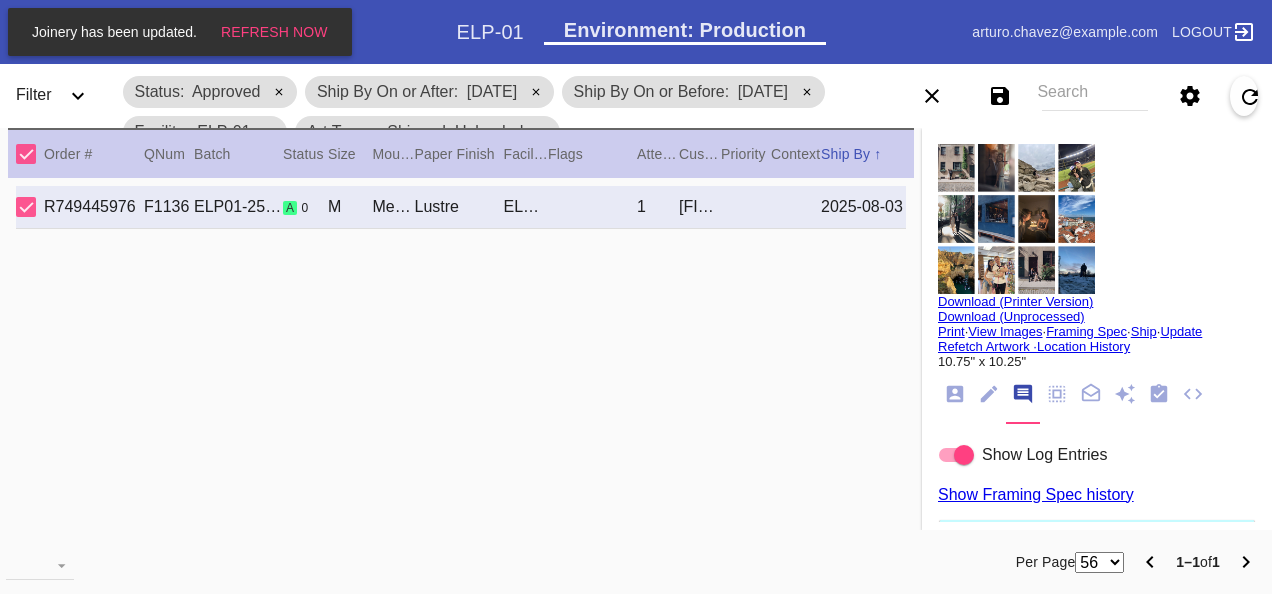 scroll, scrollTop: 0, scrollLeft: 0, axis: both 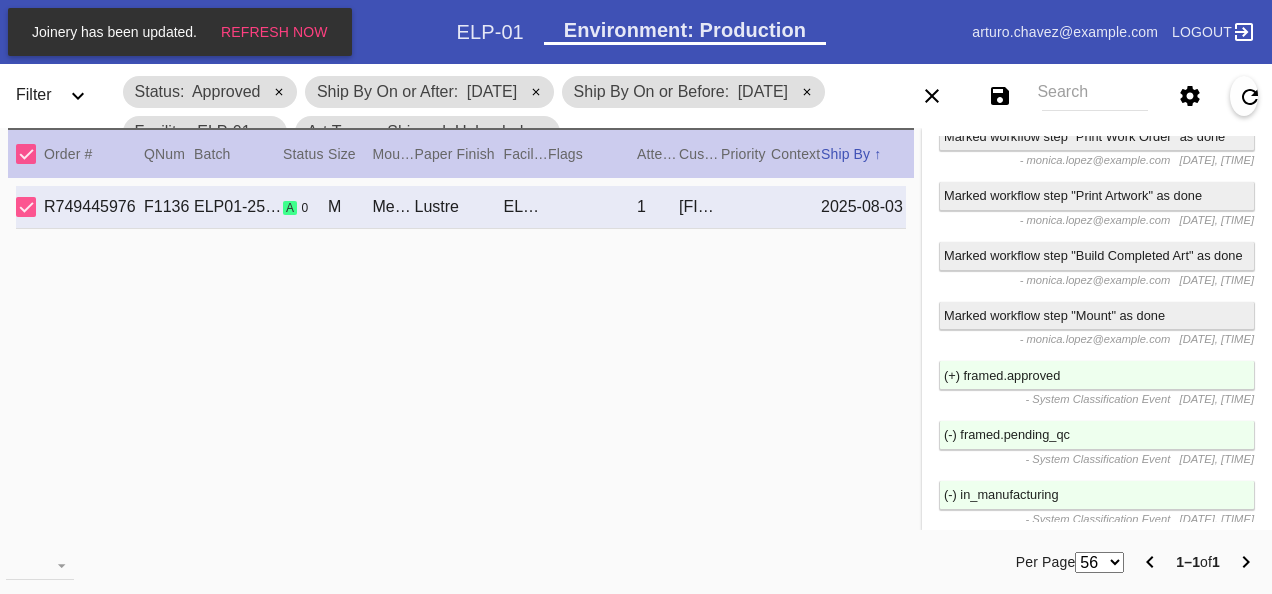 click on "R749445976 F1136 ELP01-250801-004 a   0 M Mercer Slim / The Twelve Grid Lustre ELP-01 1 Maya Bayram
2025-08-03" at bounding box center [461, 367] 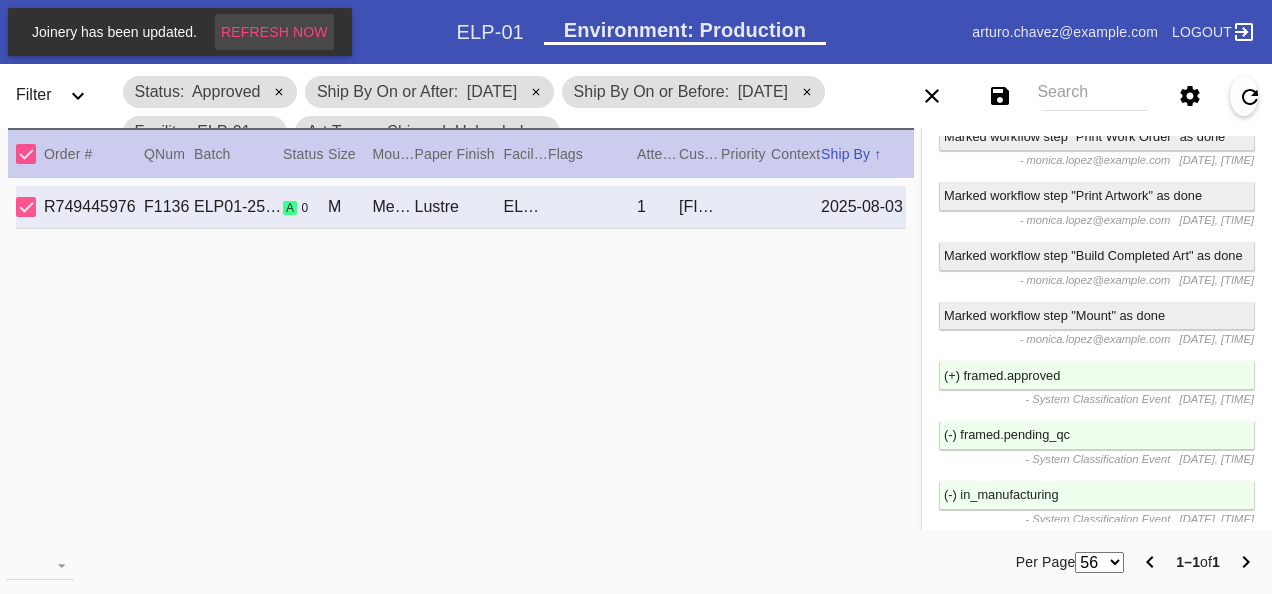 click on "Refresh Now" at bounding box center (274, 32) 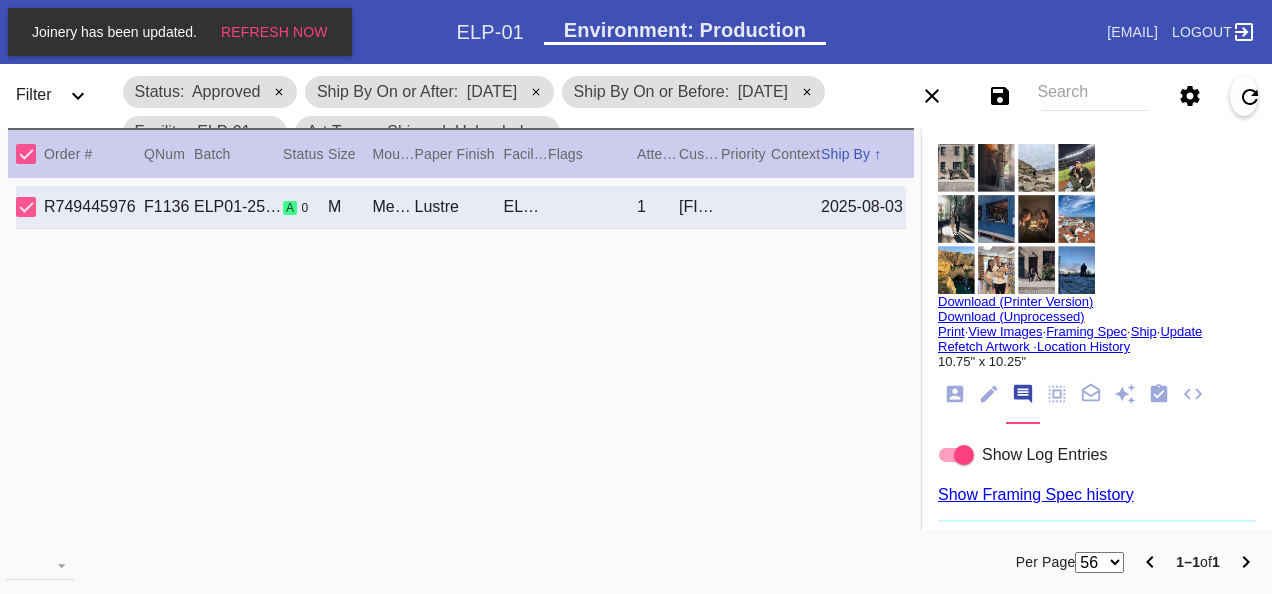 scroll, scrollTop: 0, scrollLeft: 0, axis: both 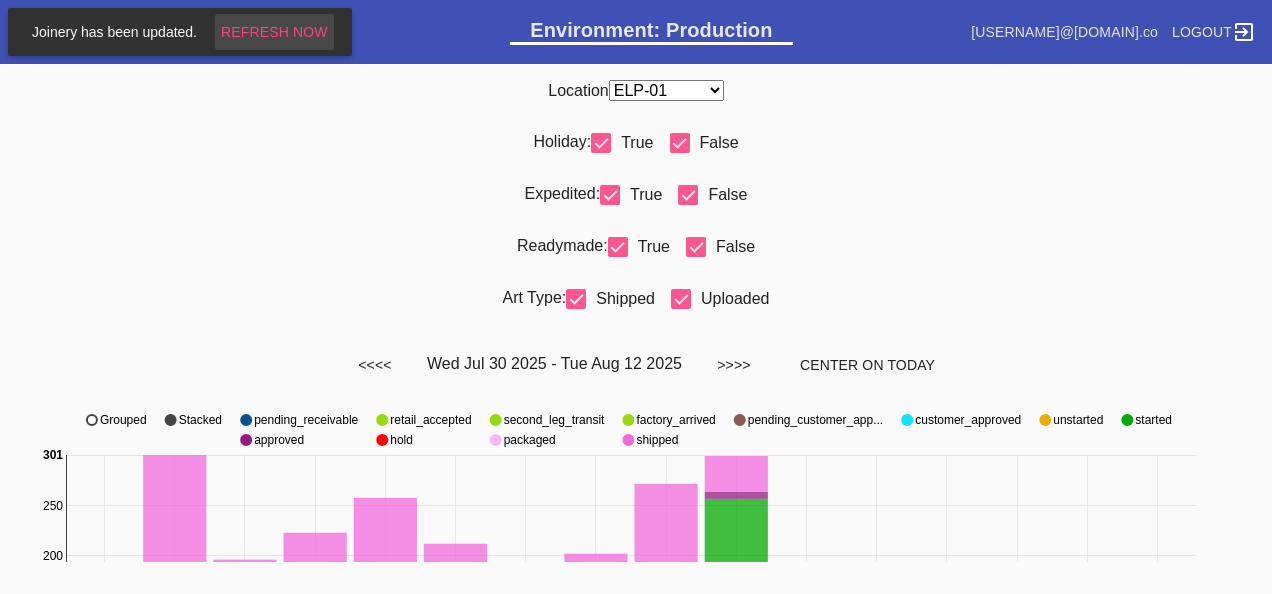 click on "Refresh Now" at bounding box center [274, 32] 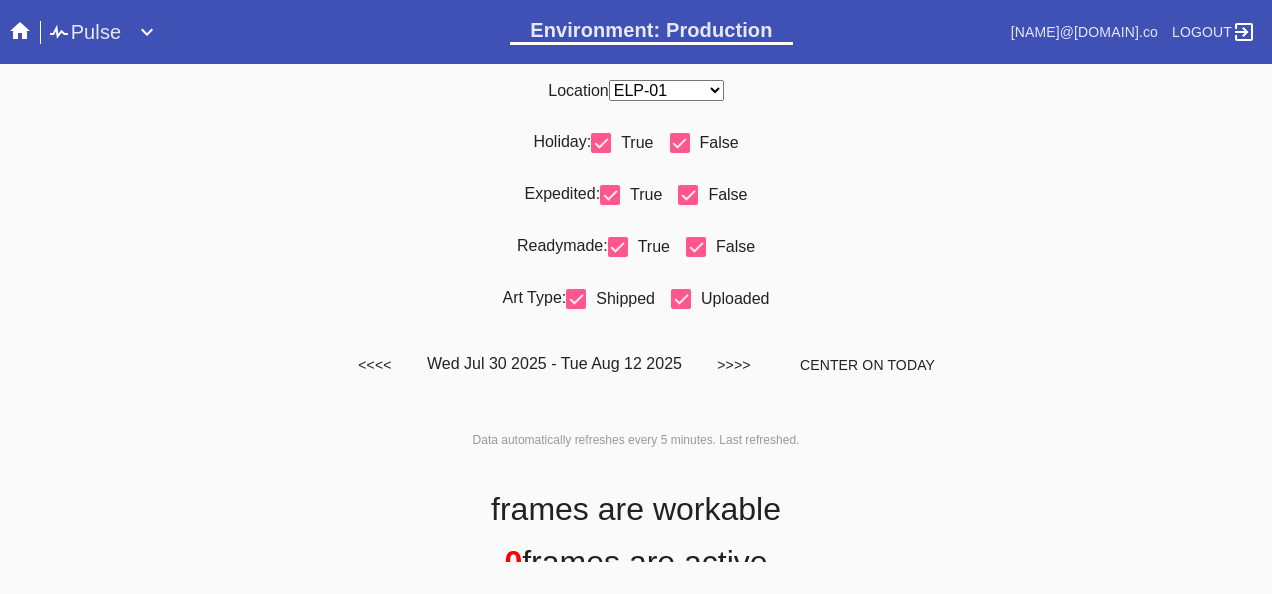 scroll, scrollTop: 0, scrollLeft: 0, axis: both 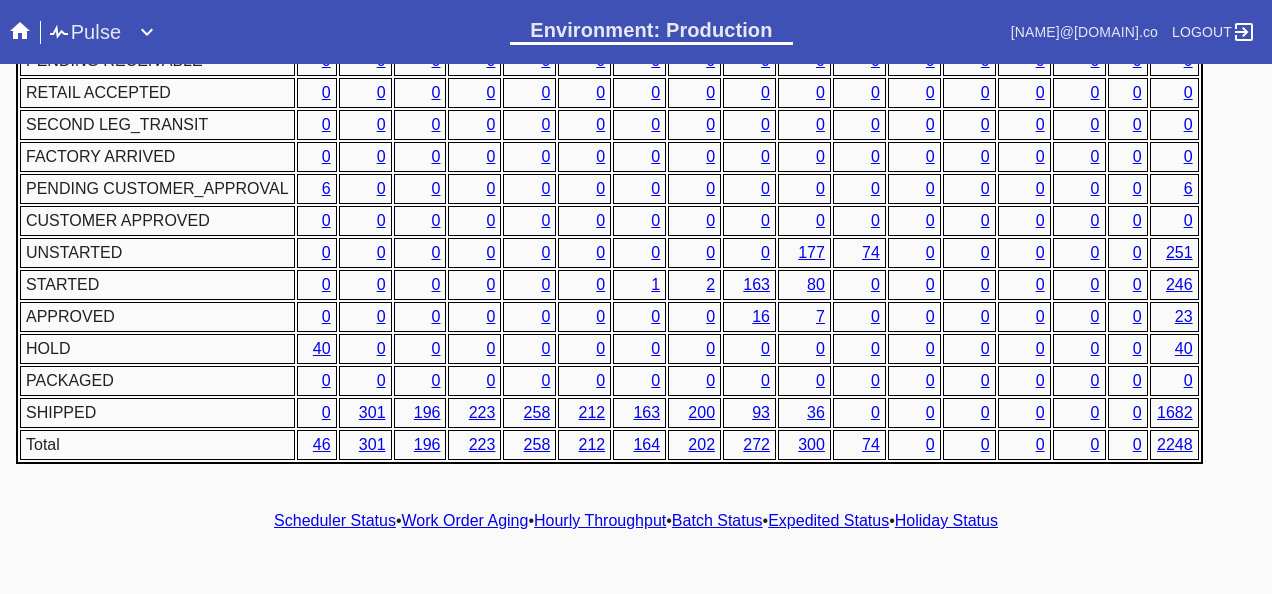 click on "Scheduler Status  •  Work Order Aging  •  Hourly Throughput  •  Batch Status  •  Expedited Status  •  Holiday Status" at bounding box center (636, 521) 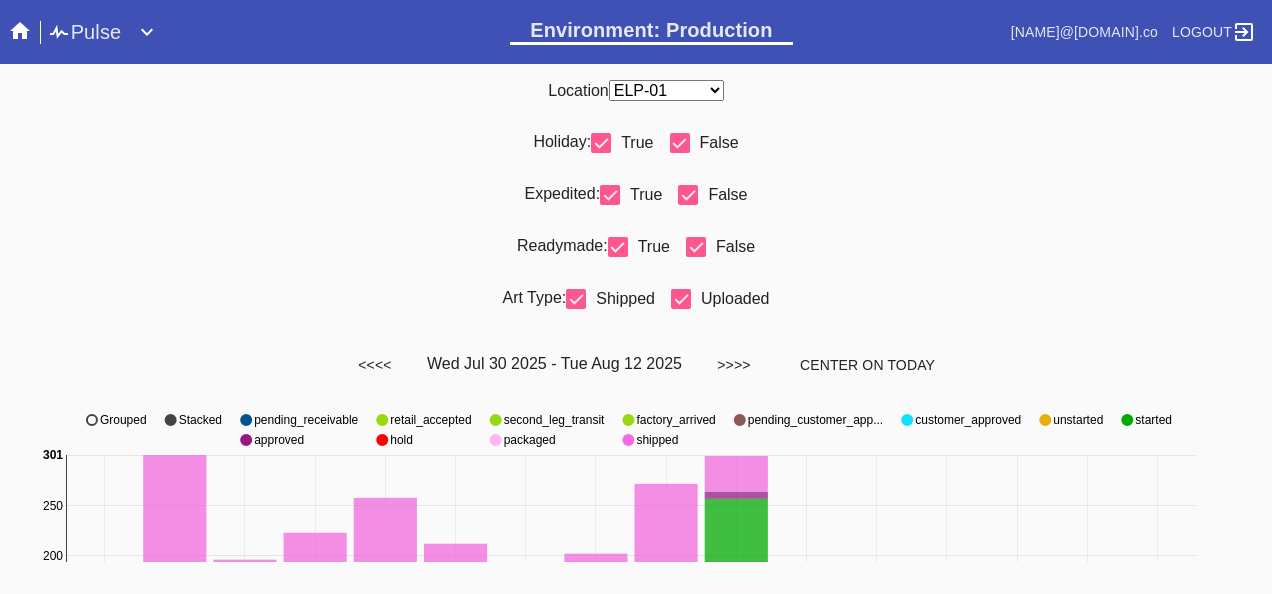 scroll, scrollTop: 100, scrollLeft: 0, axis: vertical 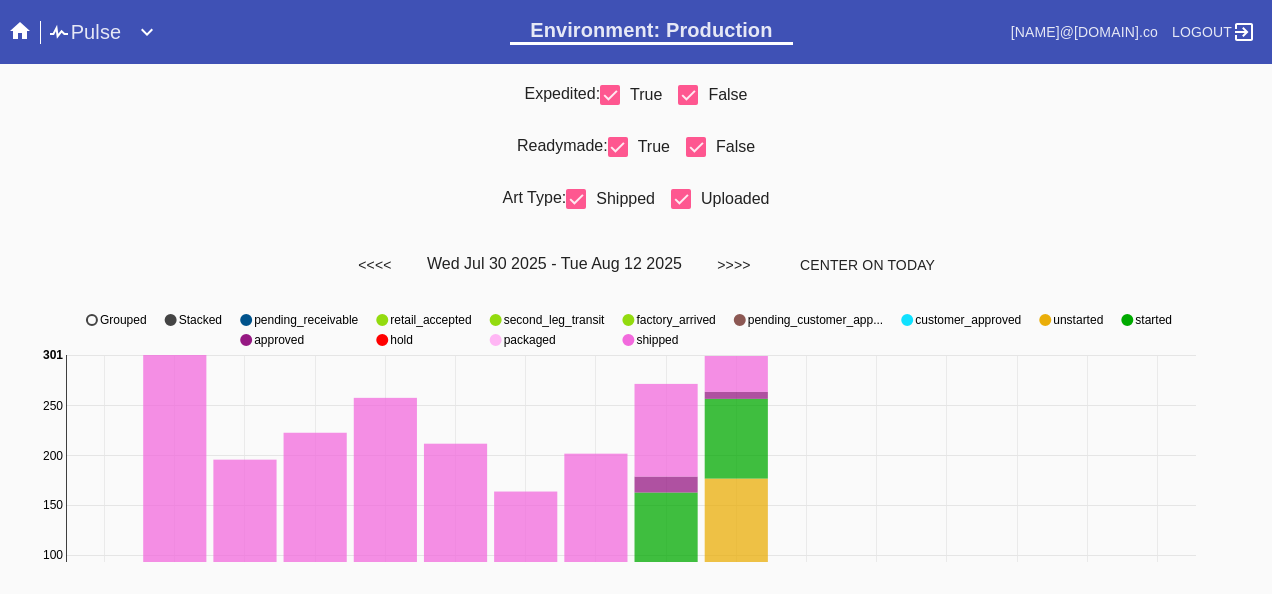 click on "Readymade:    True False" at bounding box center (636, 155) 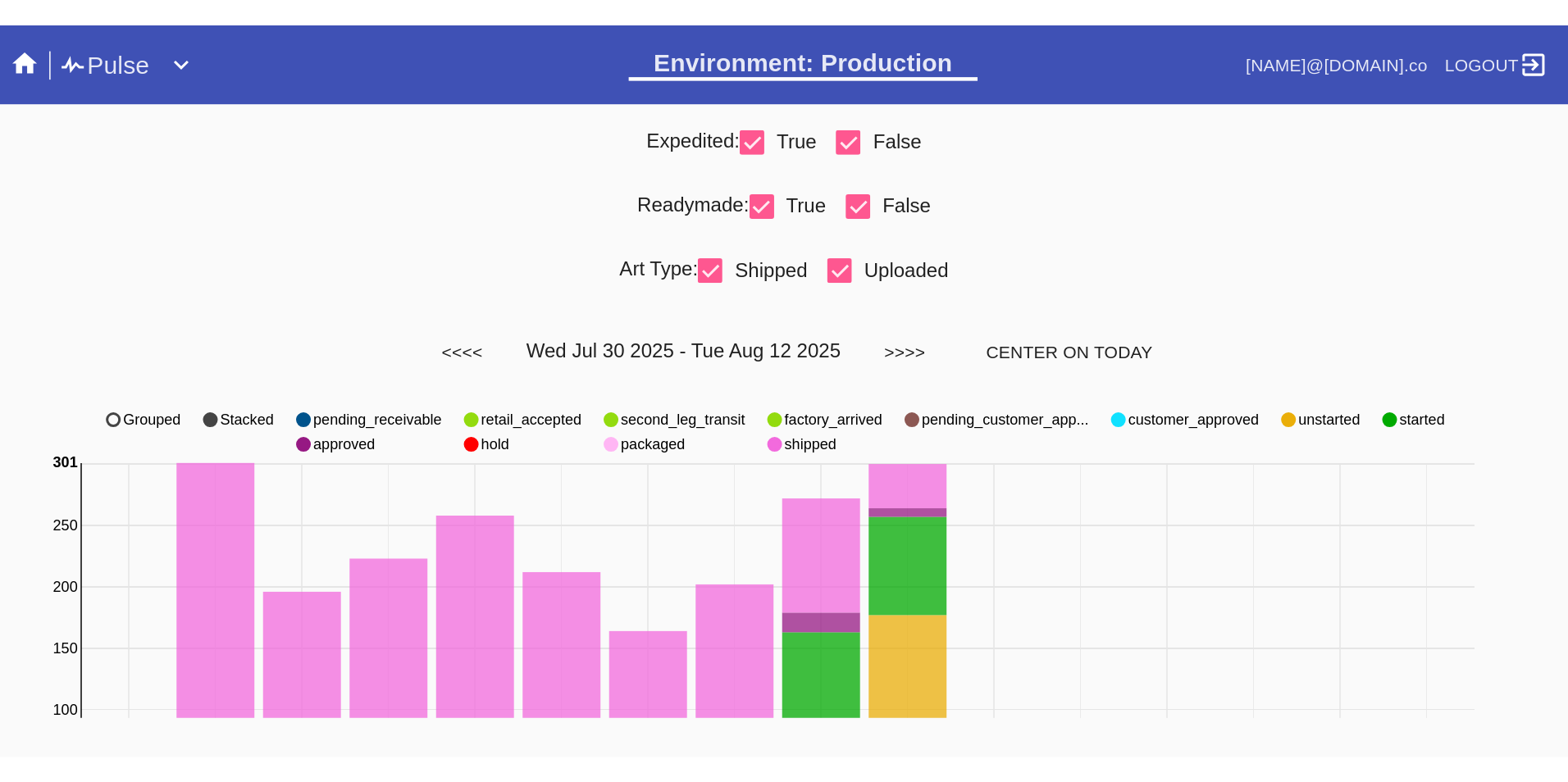 scroll, scrollTop: 82, scrollLeft: 0, axis: vertical 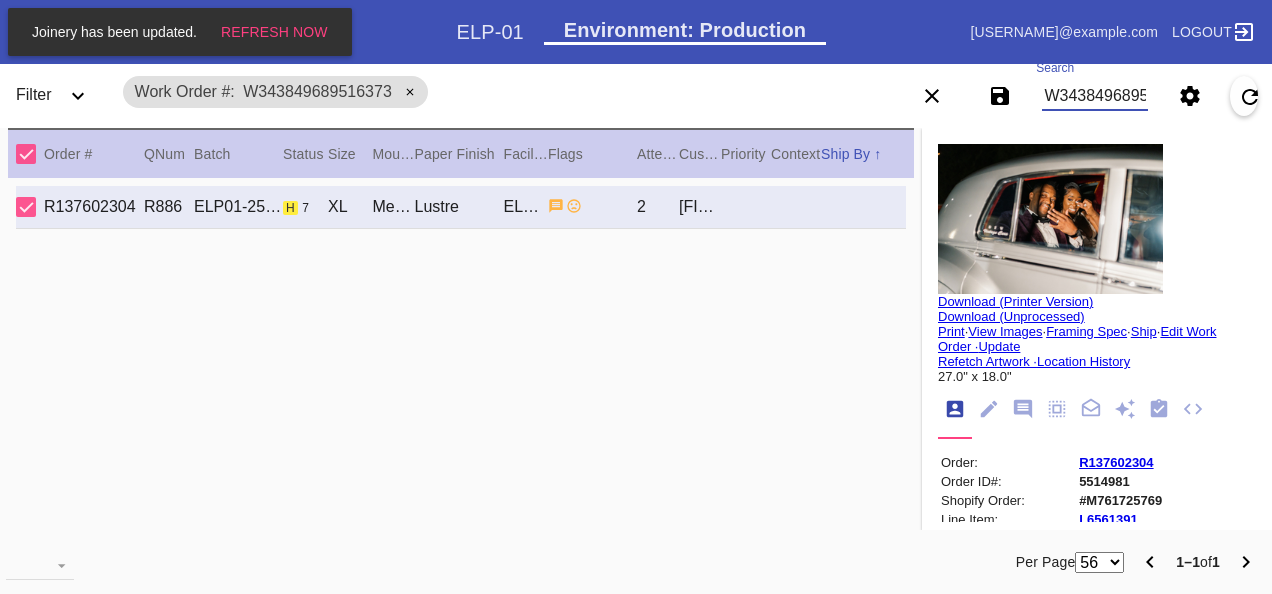click on "Refresh Now" at bounding box center (274, 32) 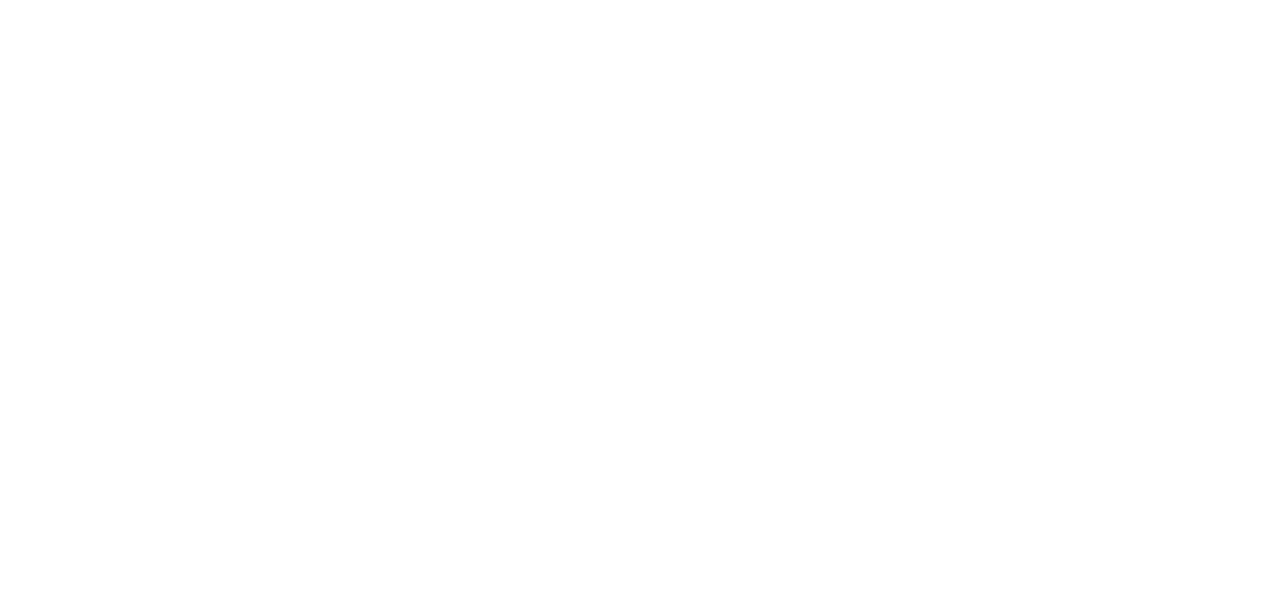 scroll, scrollTop: 0, scrollLeft: 0, axis: both 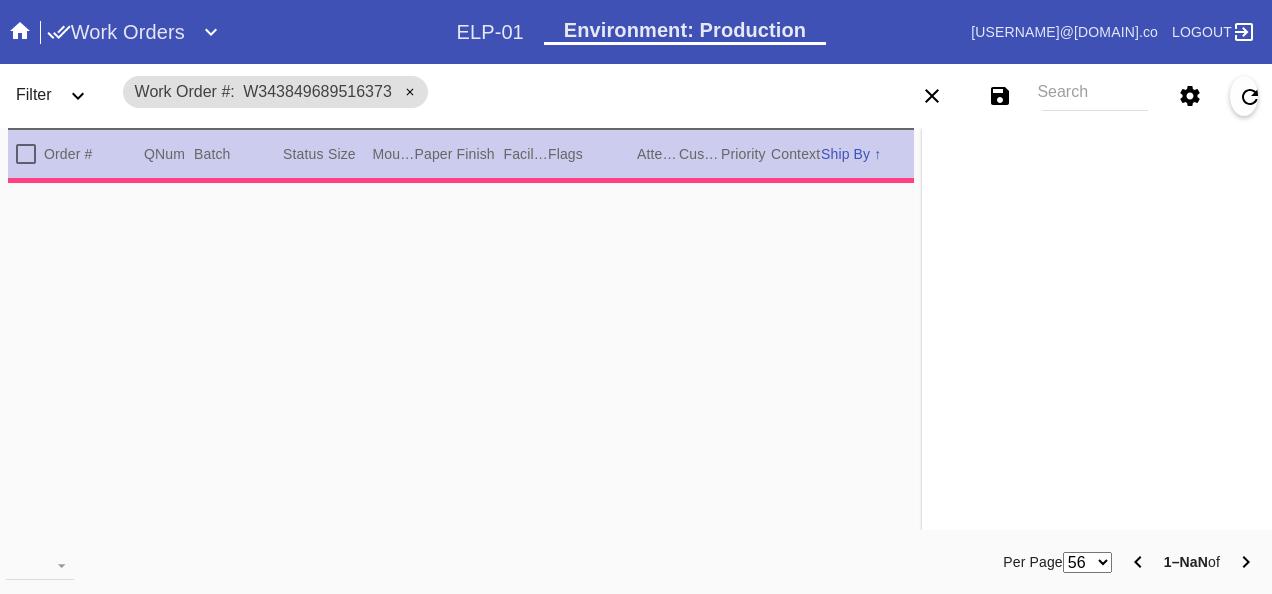 type on "***" 